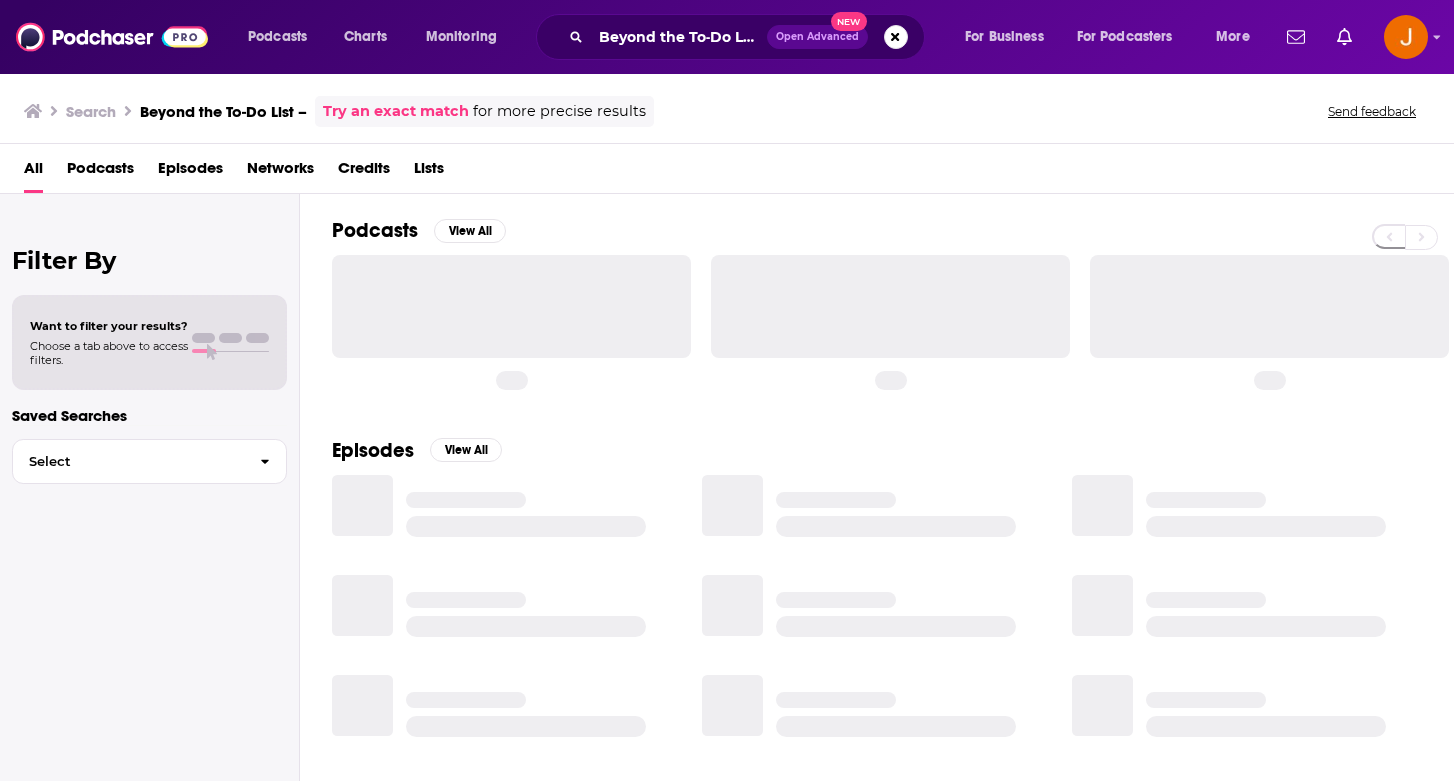 scroll, scrollTop: 0, scrollLeft: 0, axis: both 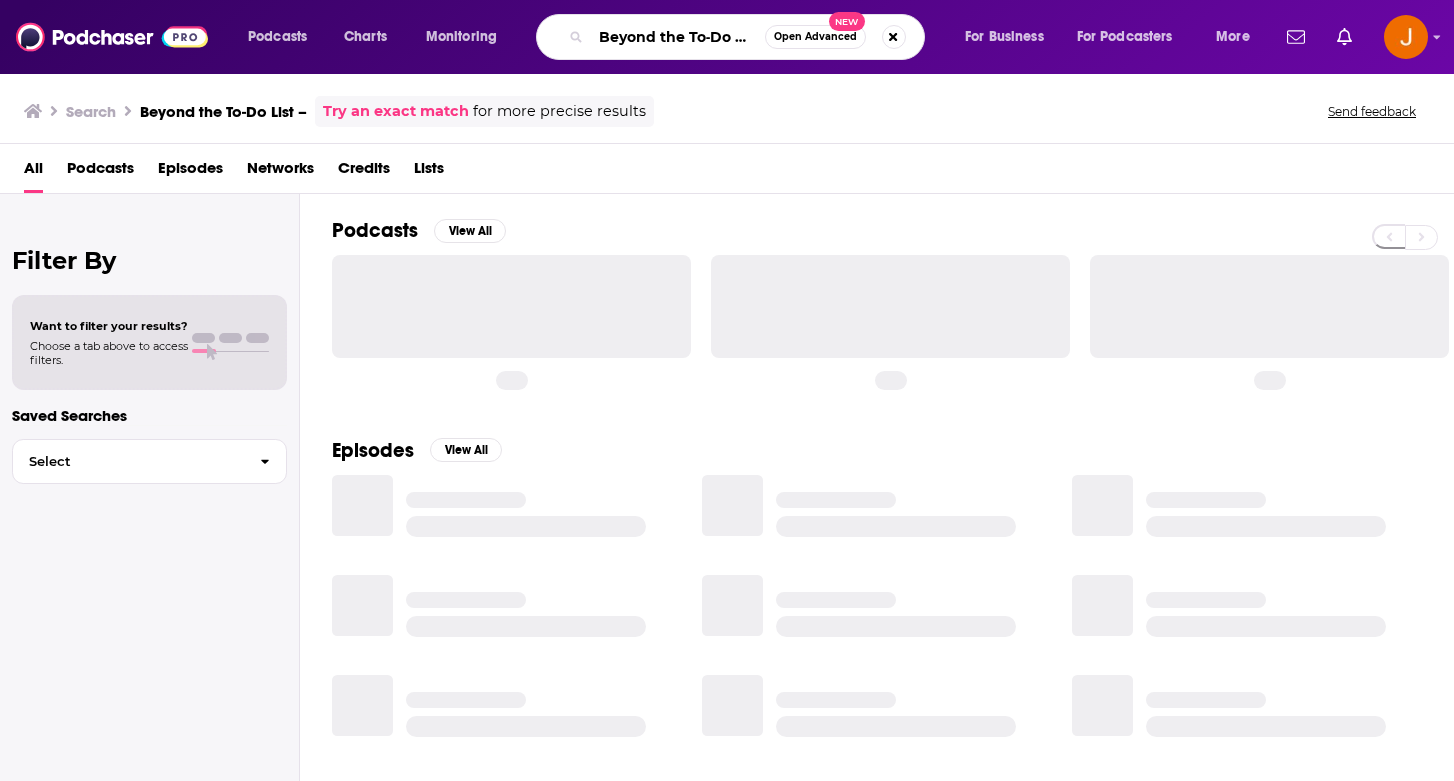 click on "Beyond the To‑Do List –" at bounding box center [678, 37] 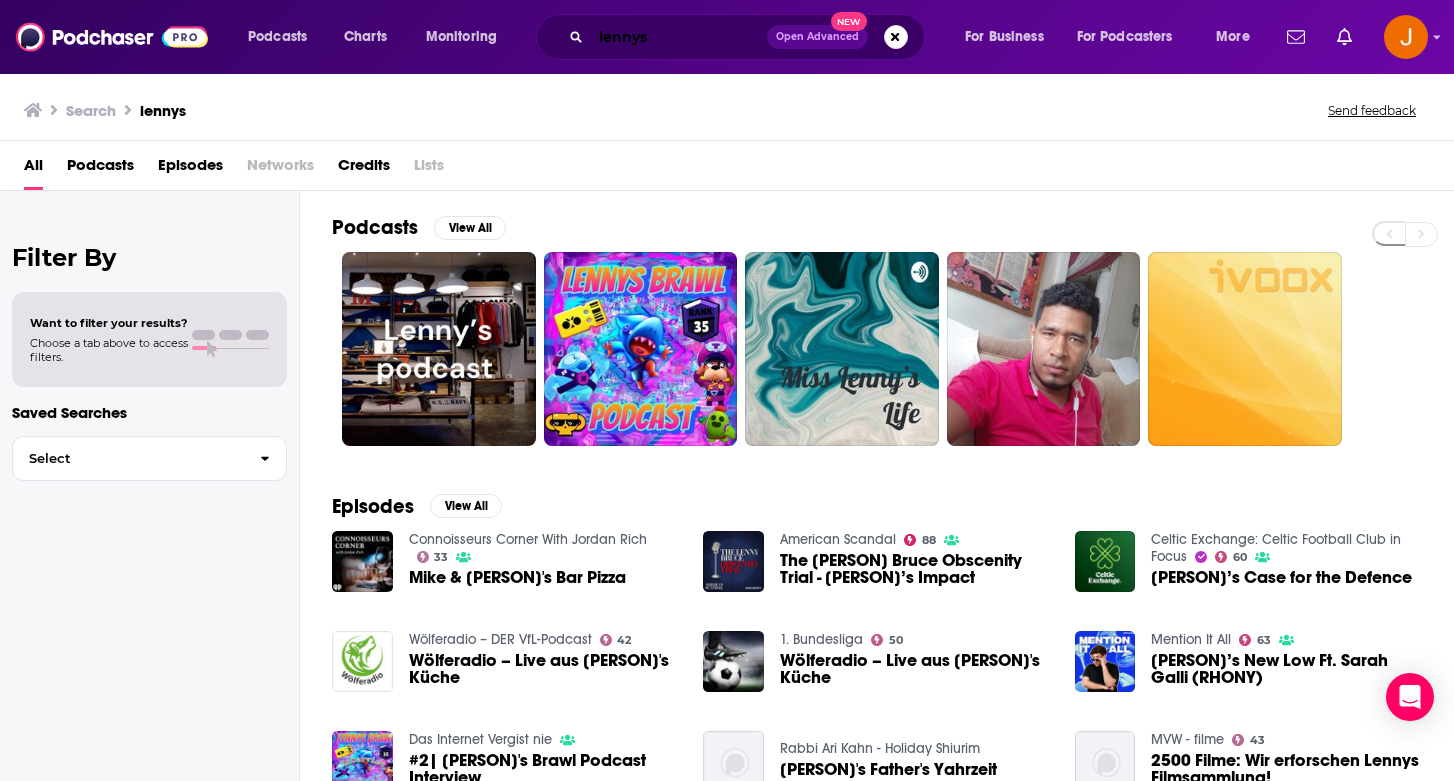 click on "lennys" at bounding box center [679, 37] 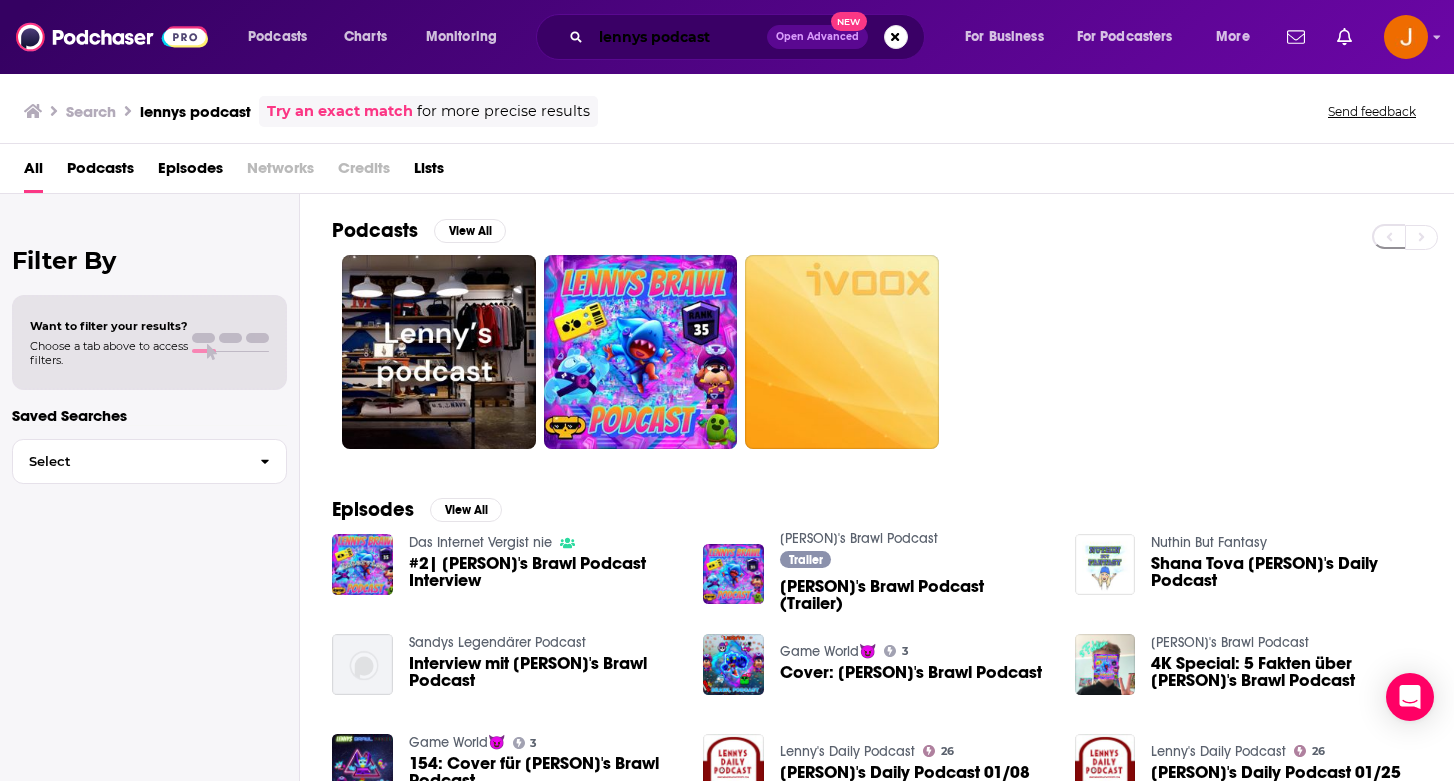 click on "[PERSON]'s podcast" at bounding box center (679, 37) 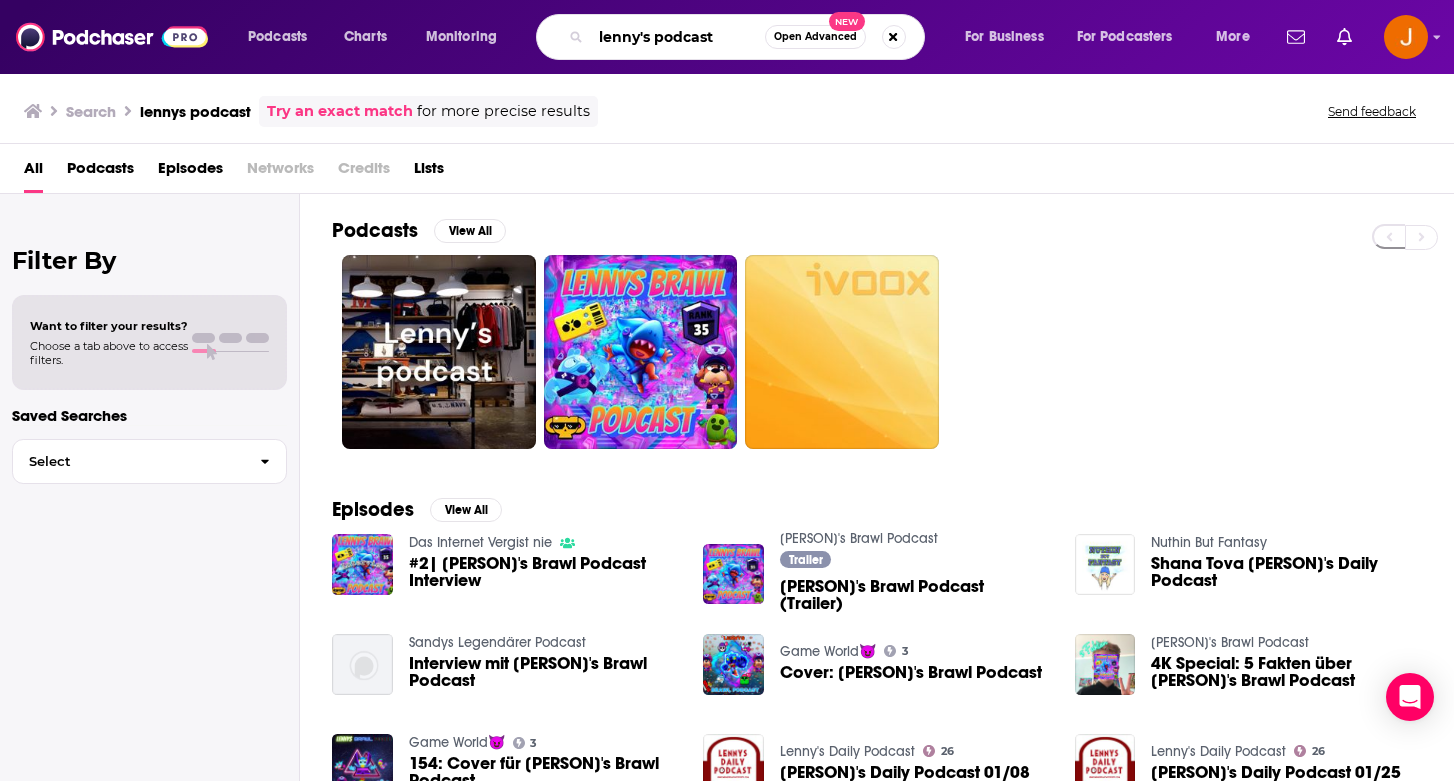 type on "lenny's podcast" 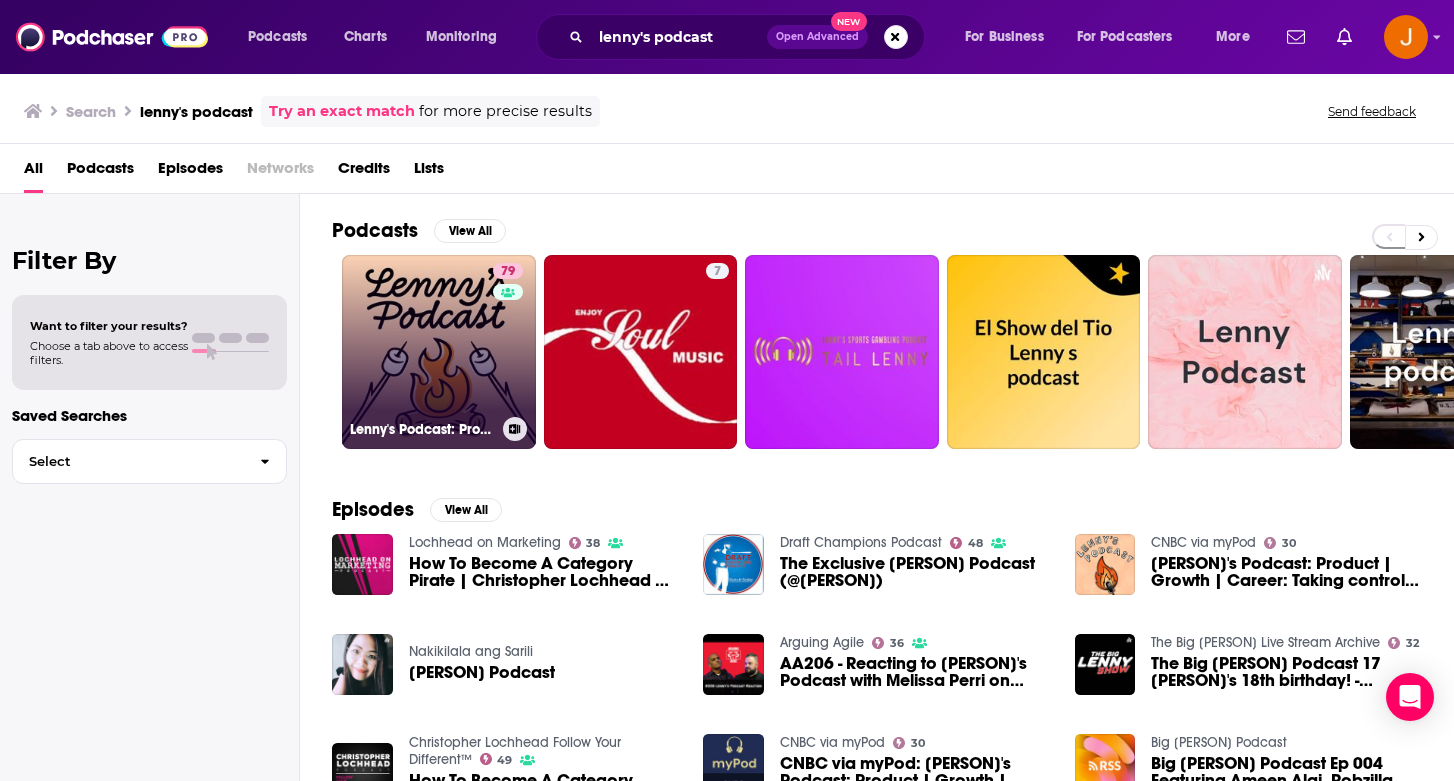 click on "79 Lenny's Podcast: Product | Career | Growth" at bounding box center [439, 352] 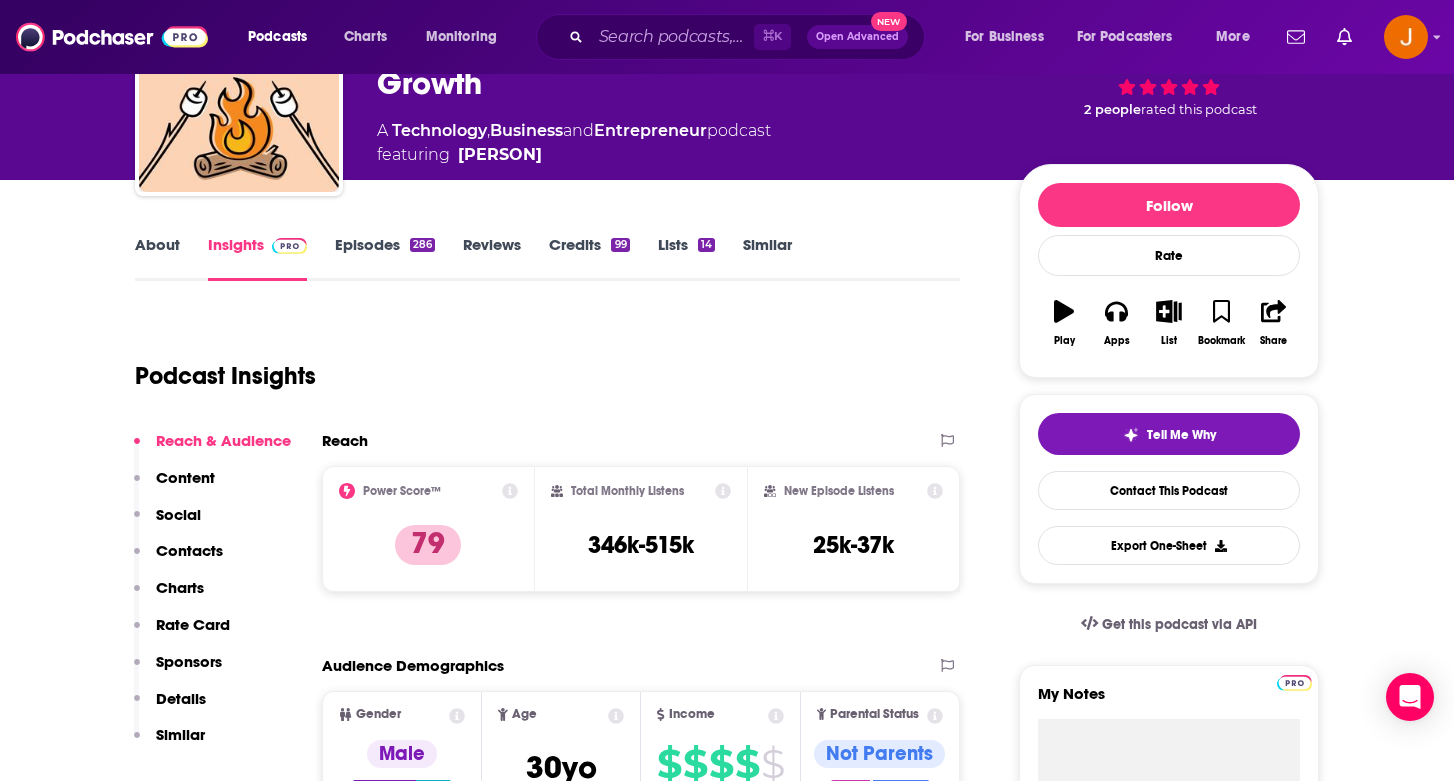 scroll, scrollTop: 147, scrollLeft: 0, axis: vertical 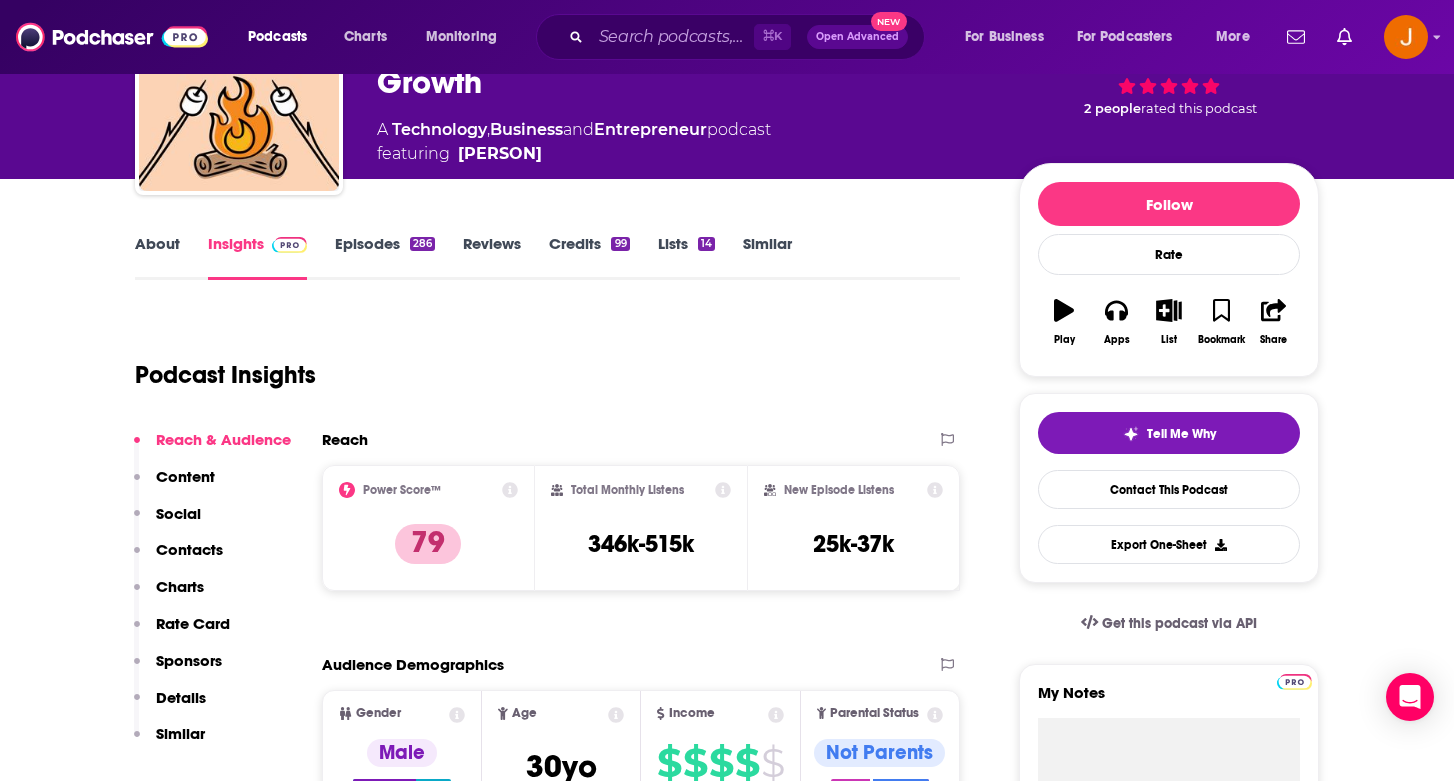 click on "Contacts" at bounding box center [189, 549] 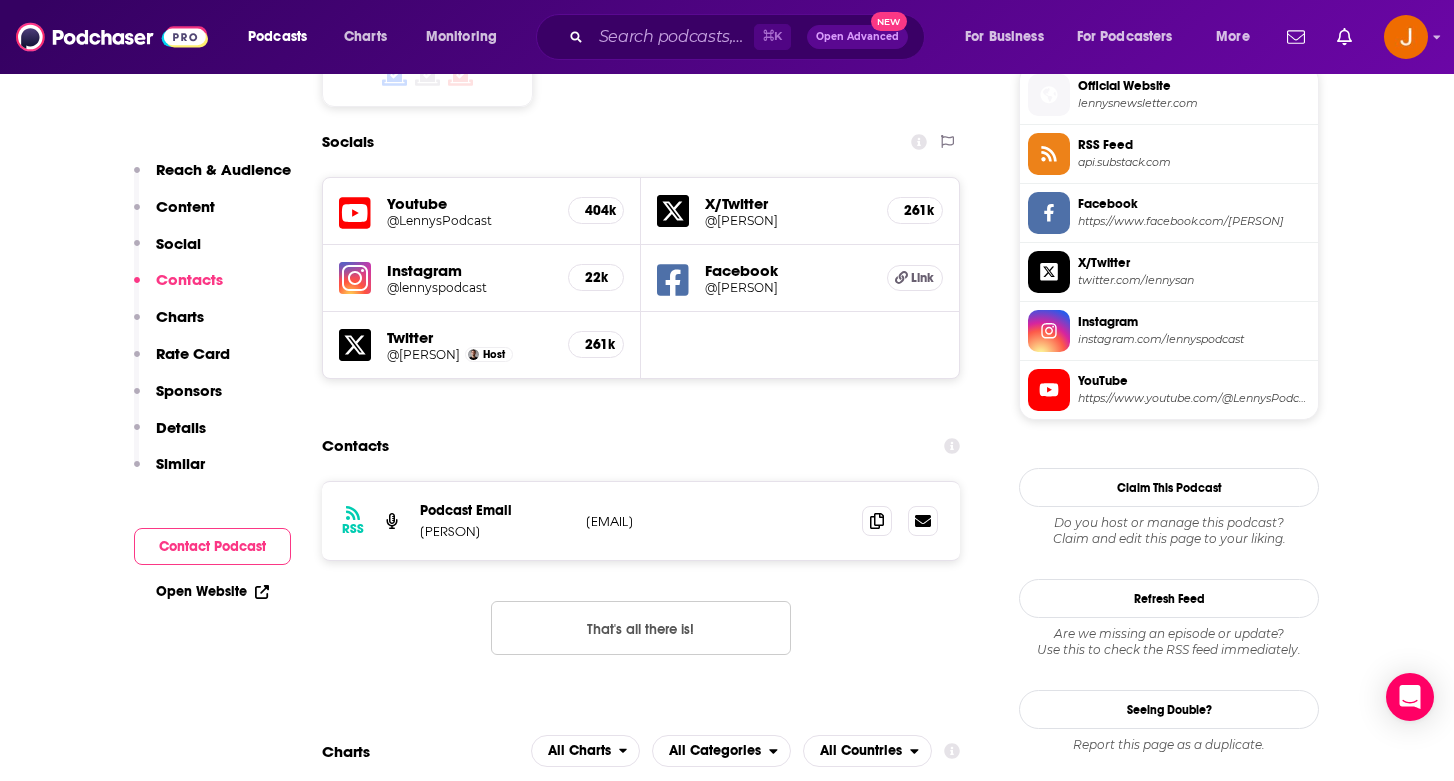 scroll, scrollTop: 1617, scrollLeft: 0, axis: vertical 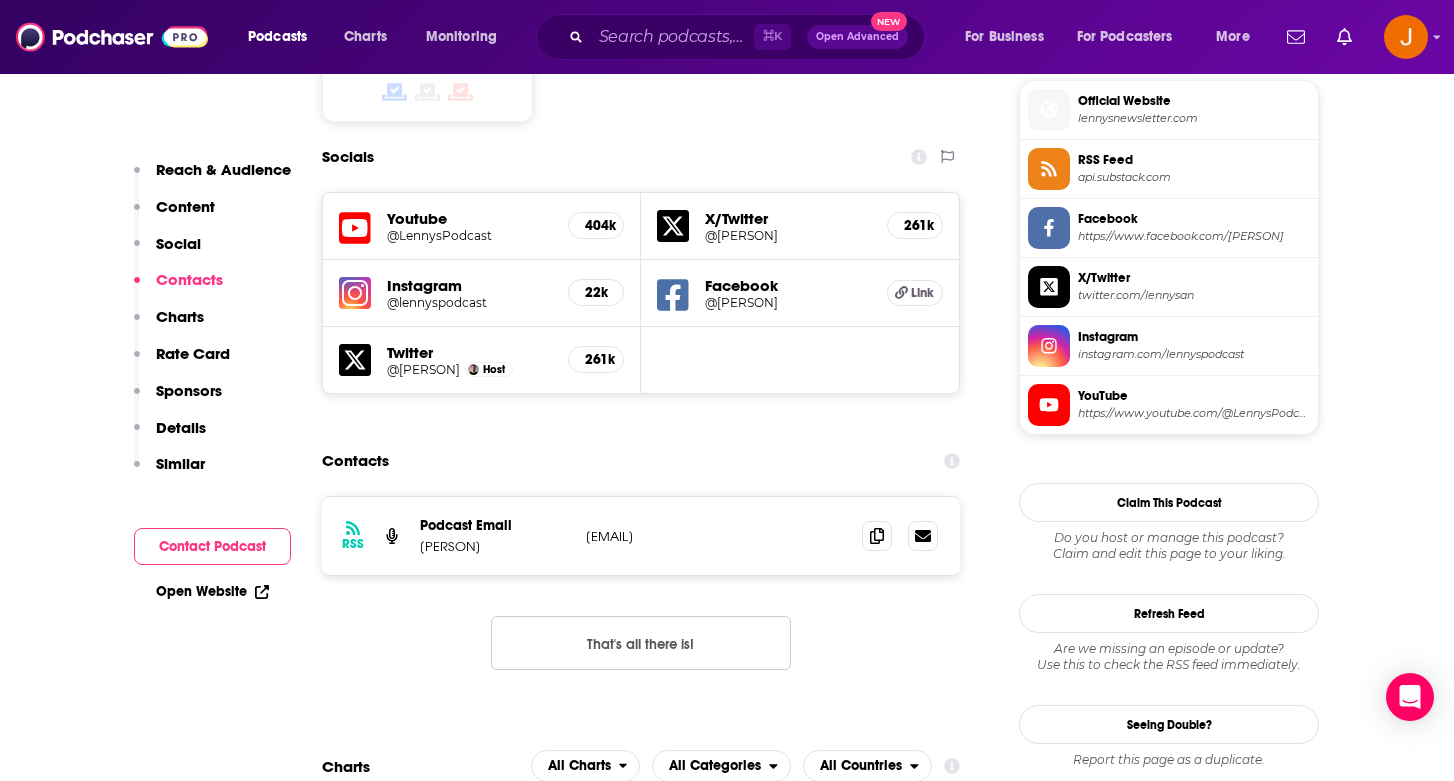 drag, startPoint x: 773, startPoint y: 531, endPoint x: 754, endPoint y: 552, distance: 28.319605 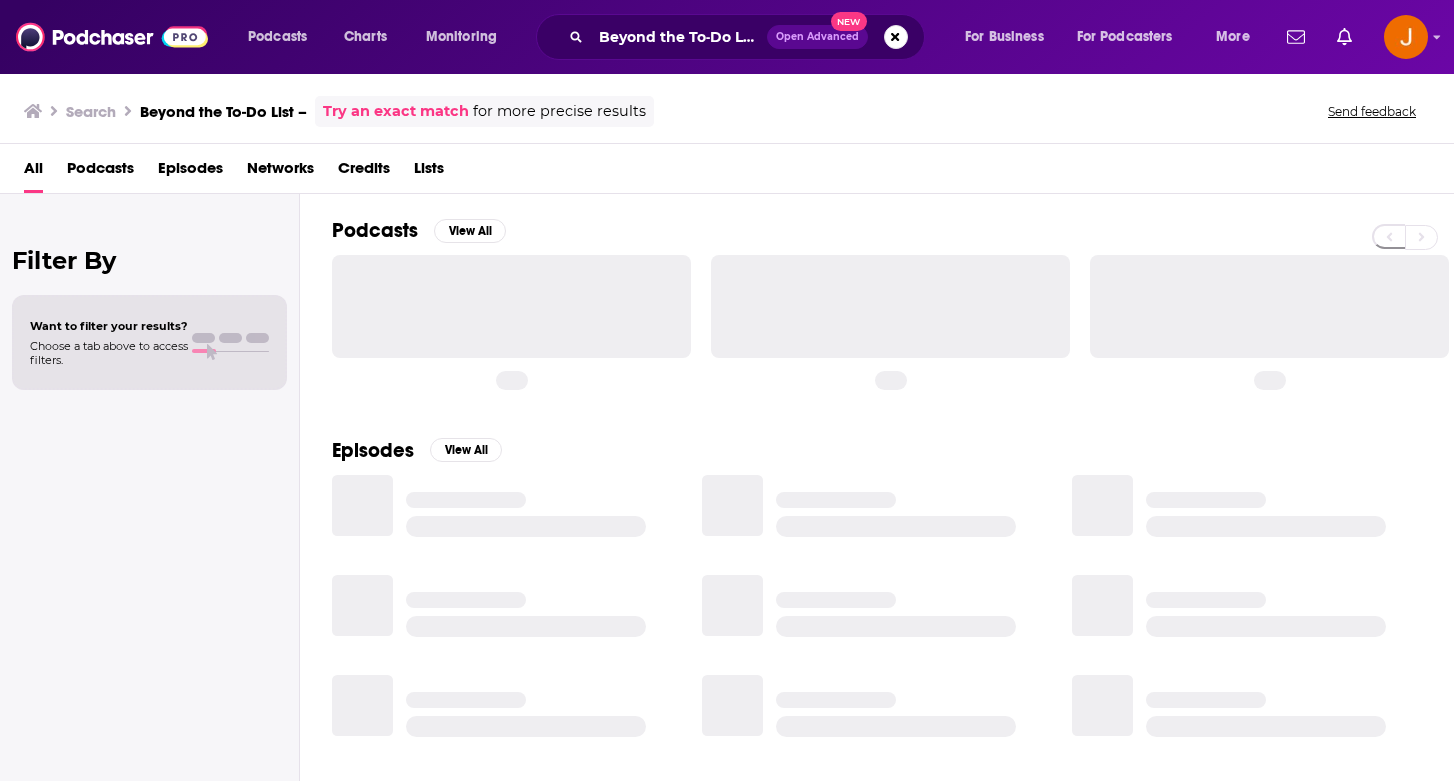 scroll, scrollTop: 0, scrollLeft: 0, axis: both 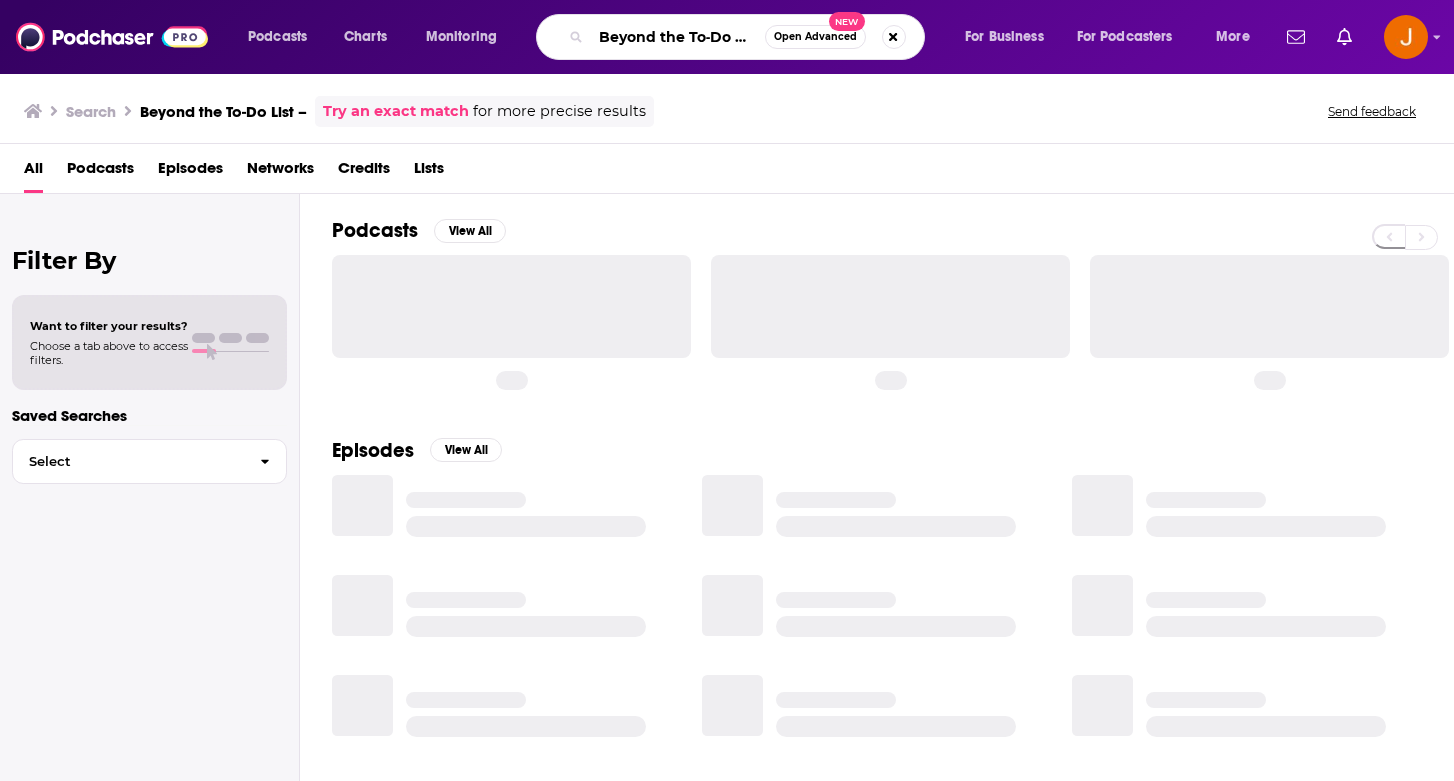 drag, startPoint x: 602, startPoint y: 33, endPoint x: 844, endPoint y: 39, distance: 242.07437 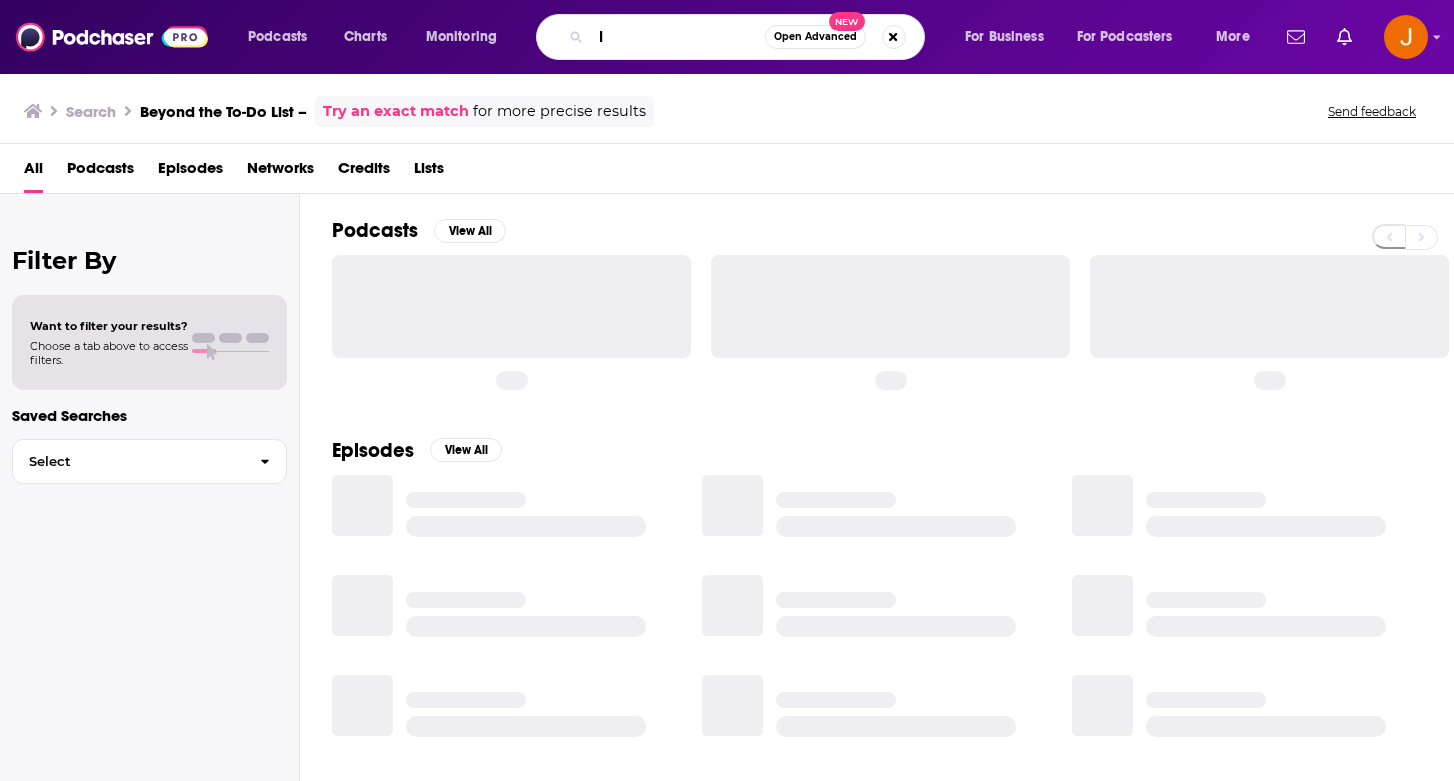 scroll, scrollTop: 0, scrollLeft: 0, axis: both 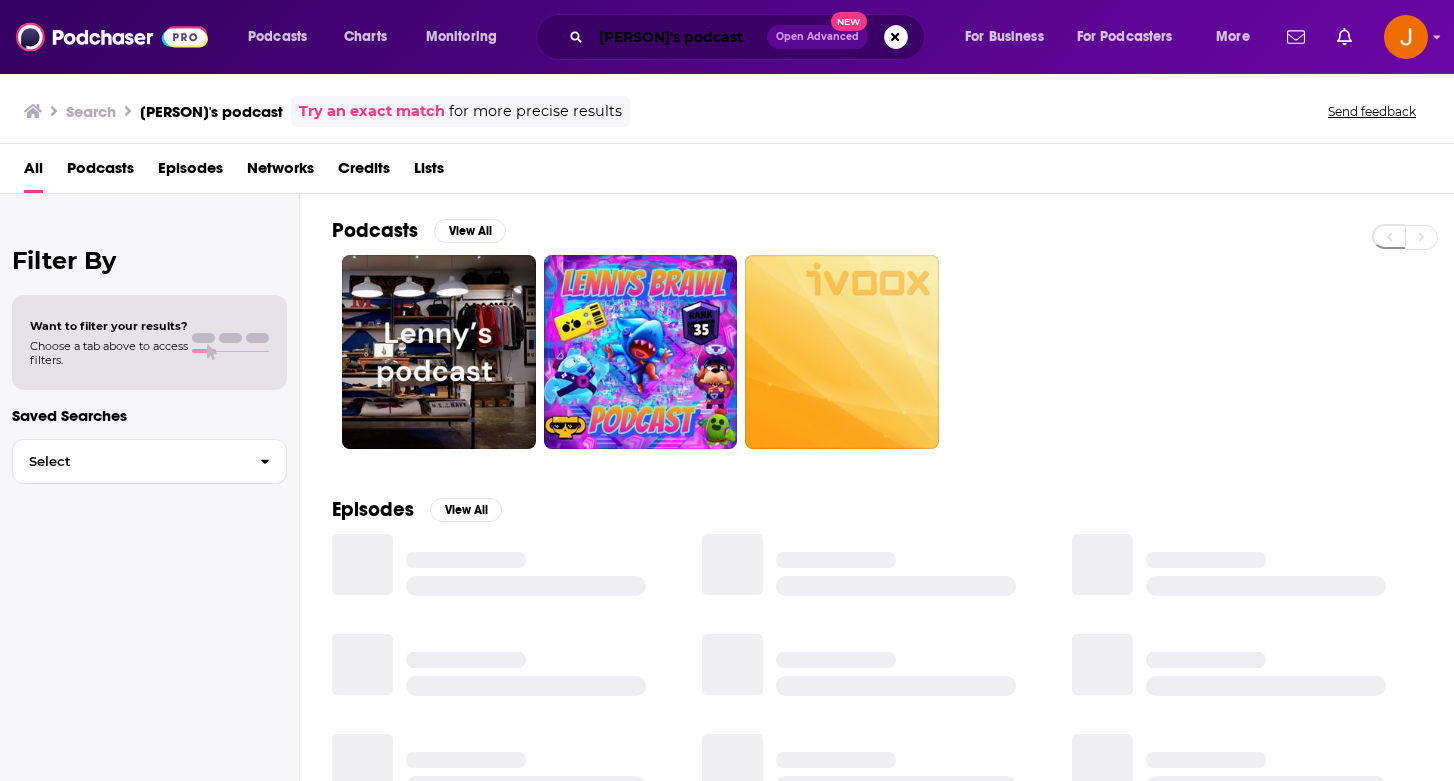click on "[PERSON]'s podcast" at bounding box center [679, 37] 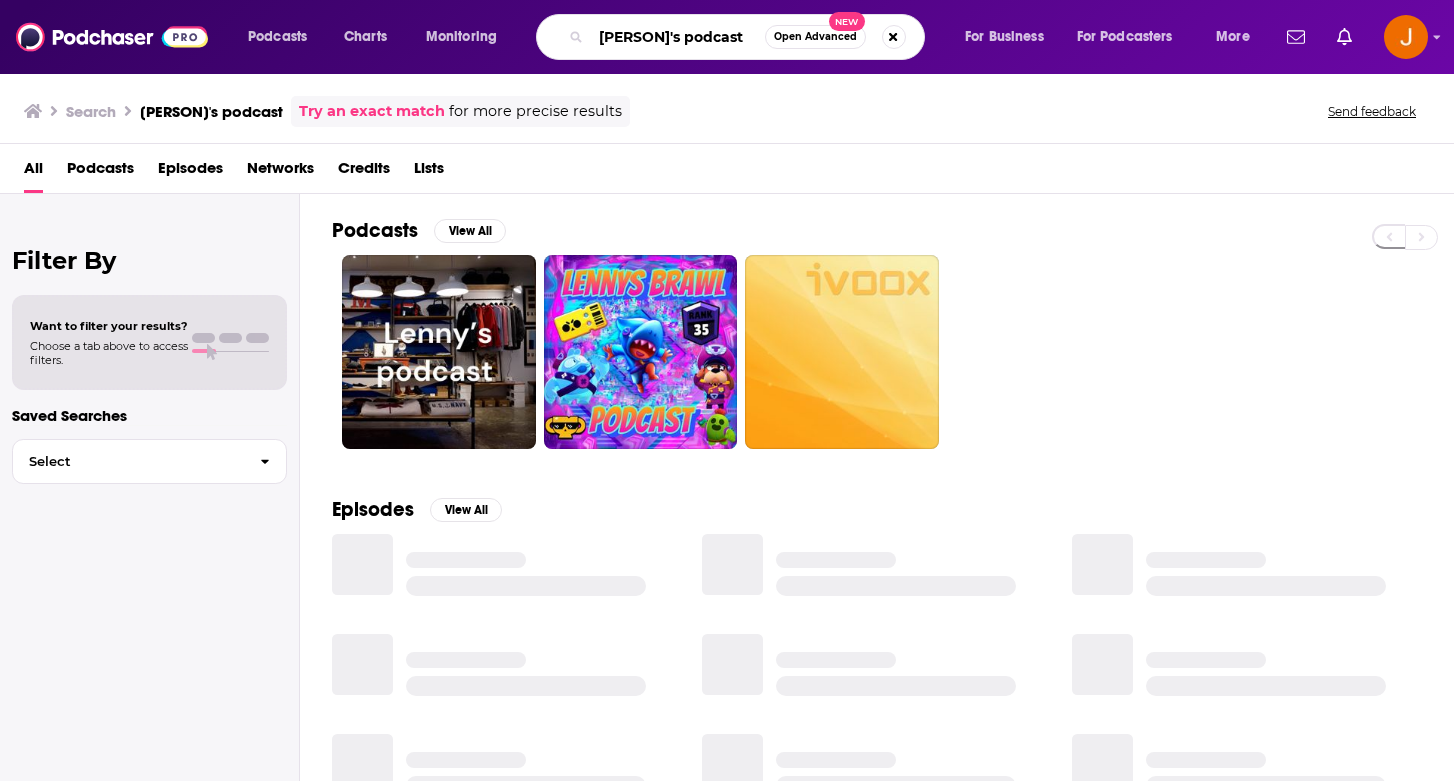 drag, startPoint x: 736, startPoint y: 34, endPoint x: 696, endPoint y: 34, distance: 40 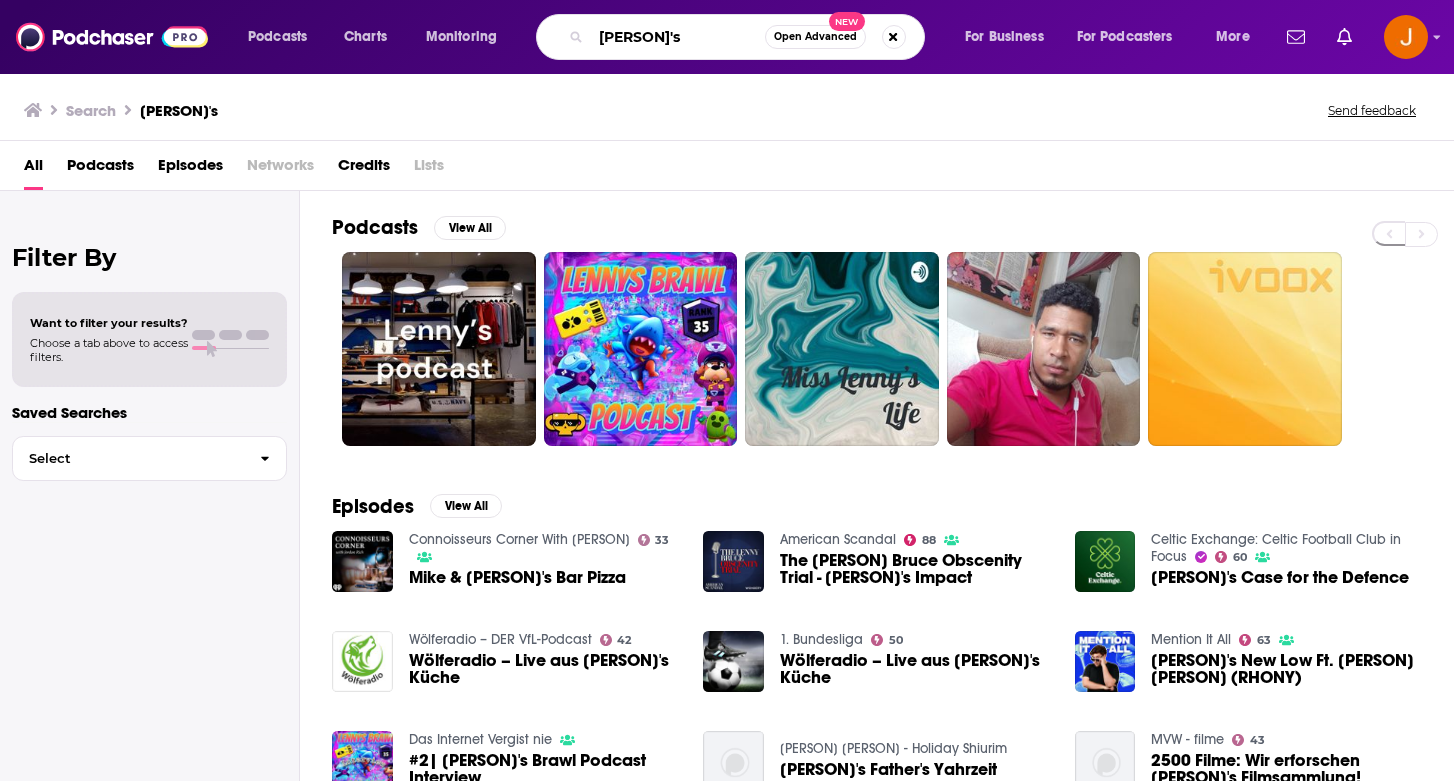 click on "[PERSON]'s" at bounding box center [678, 37] 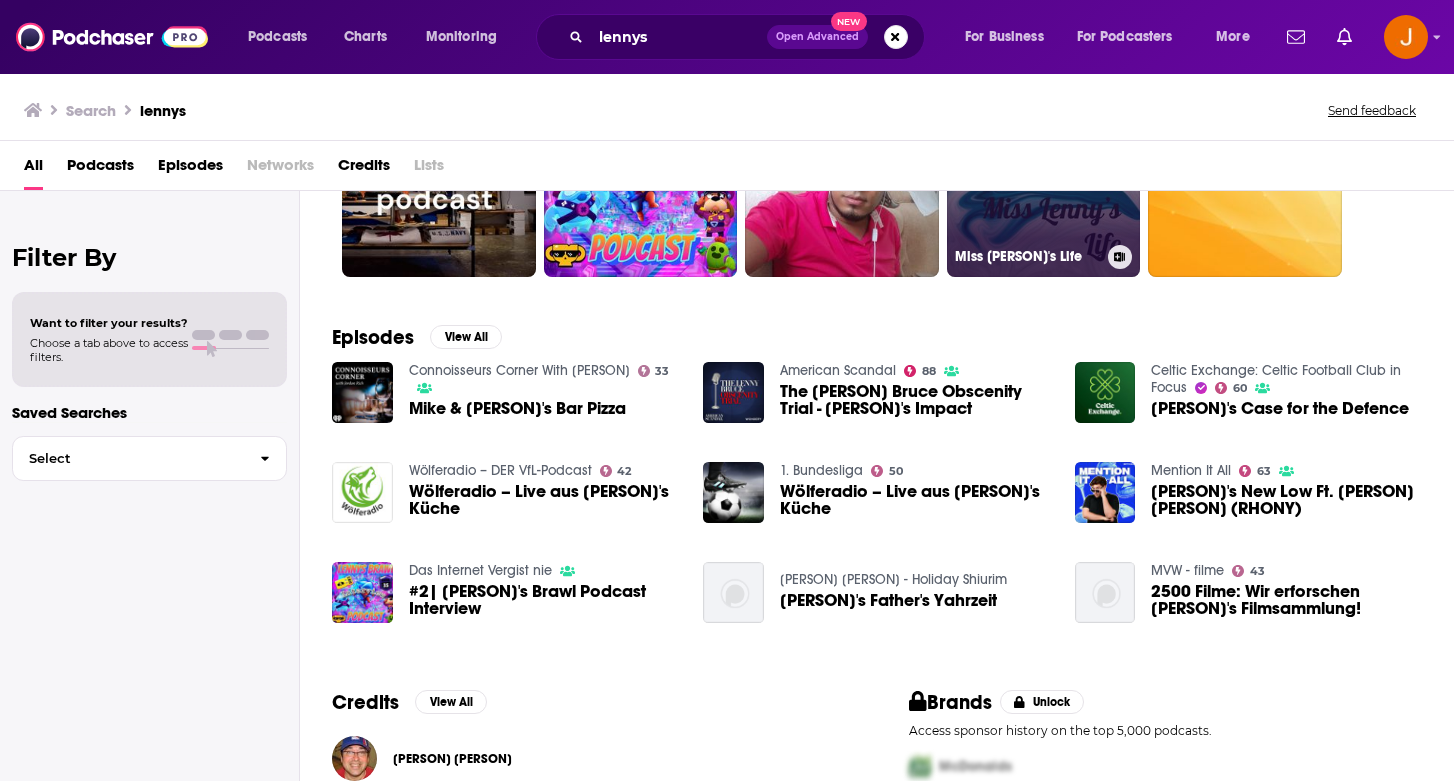 scroll, scrollTop: 282, scrollLeft: 0, axis: vertical 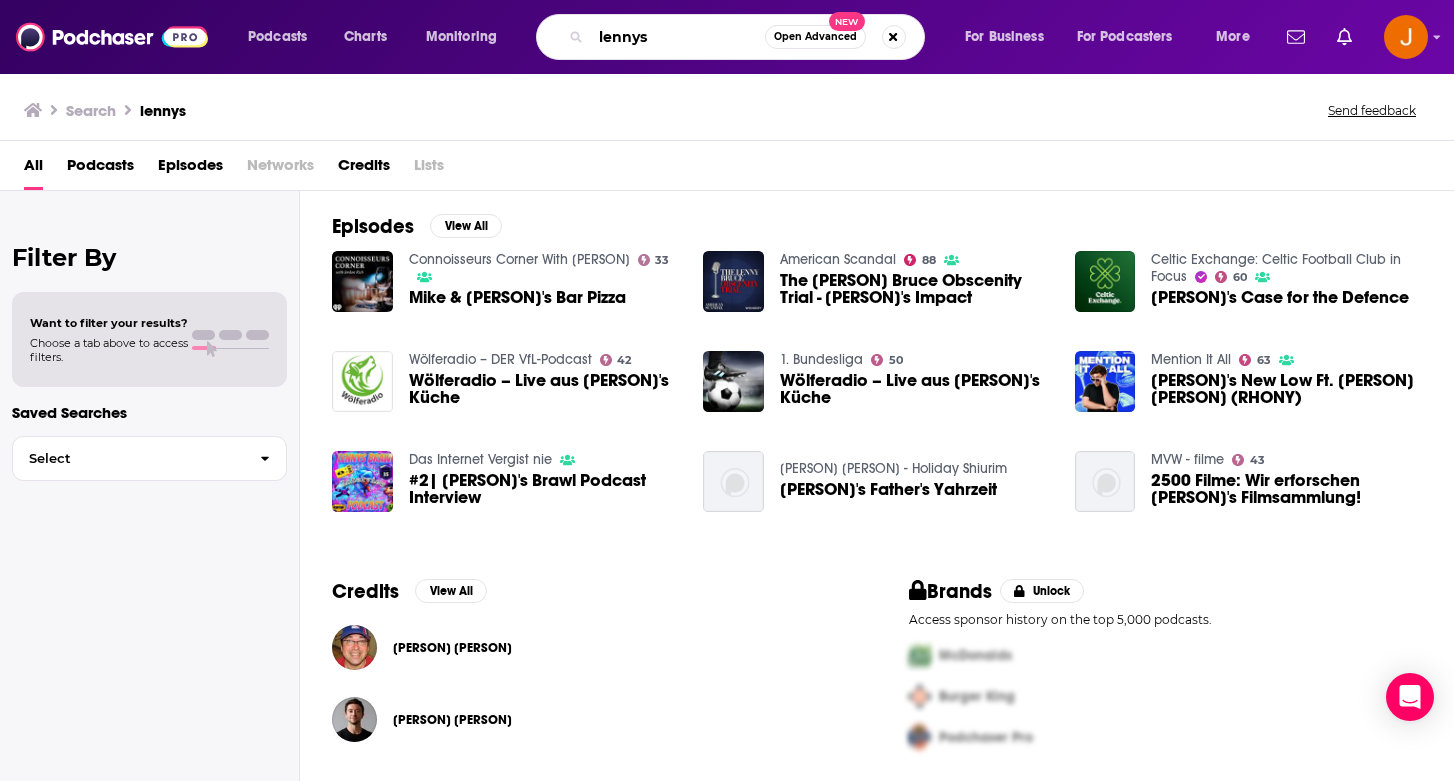 click on "lennys" at bounding box center (678, 37) 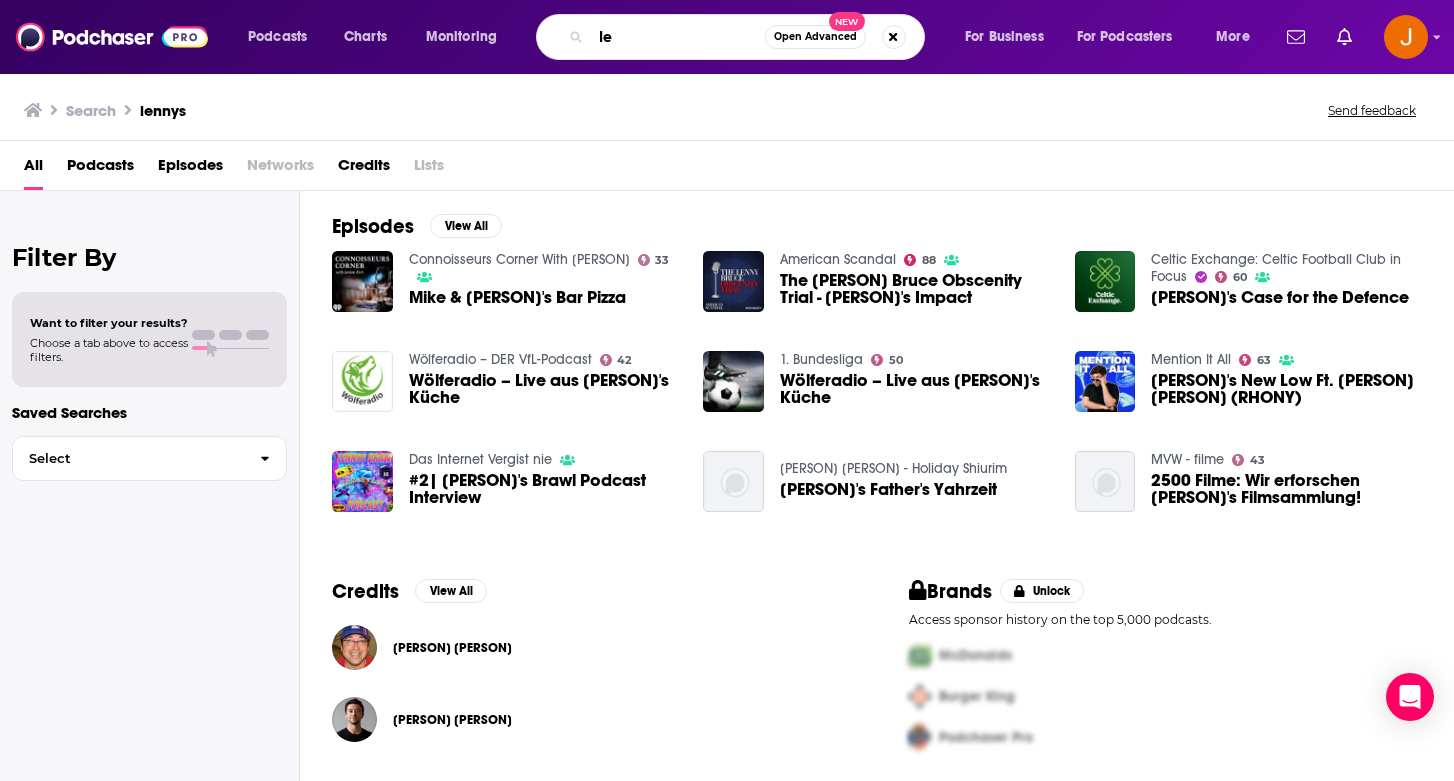 type on "l" 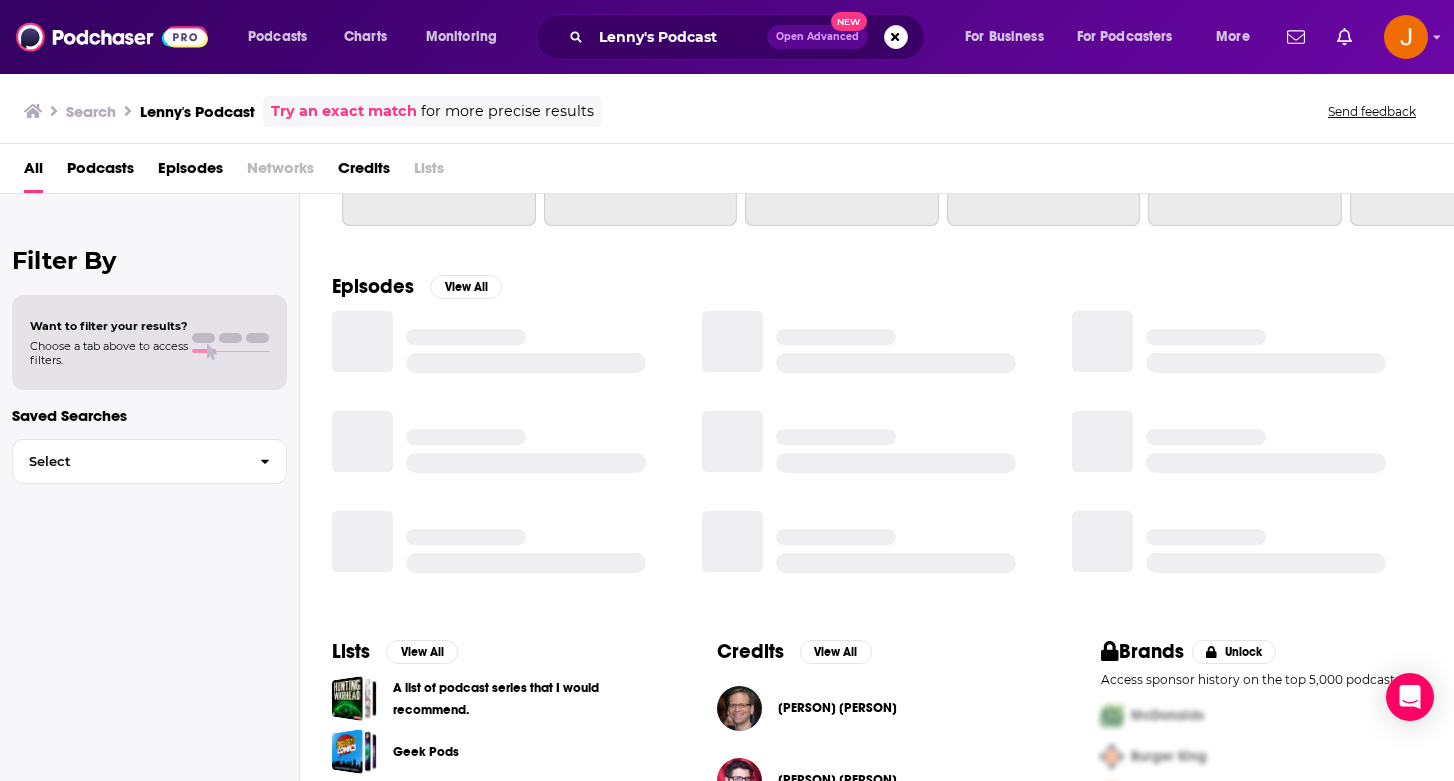 scroll, scrollTop: 282, scrollLeft: 0, axis: vertical 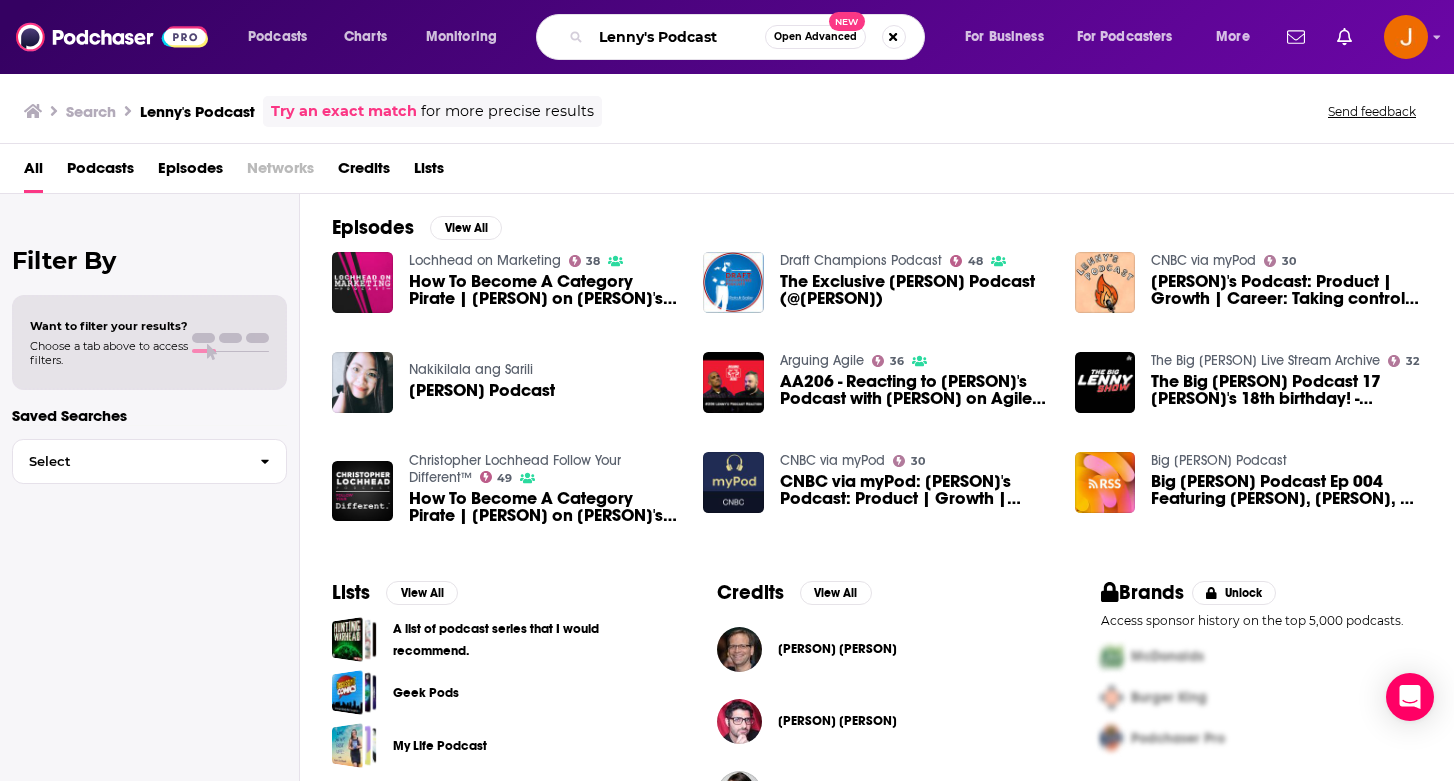 drag, startPoint x: 728, startPoint y: 42, endPoint x: 710, endPoint y: 42, distance: 18 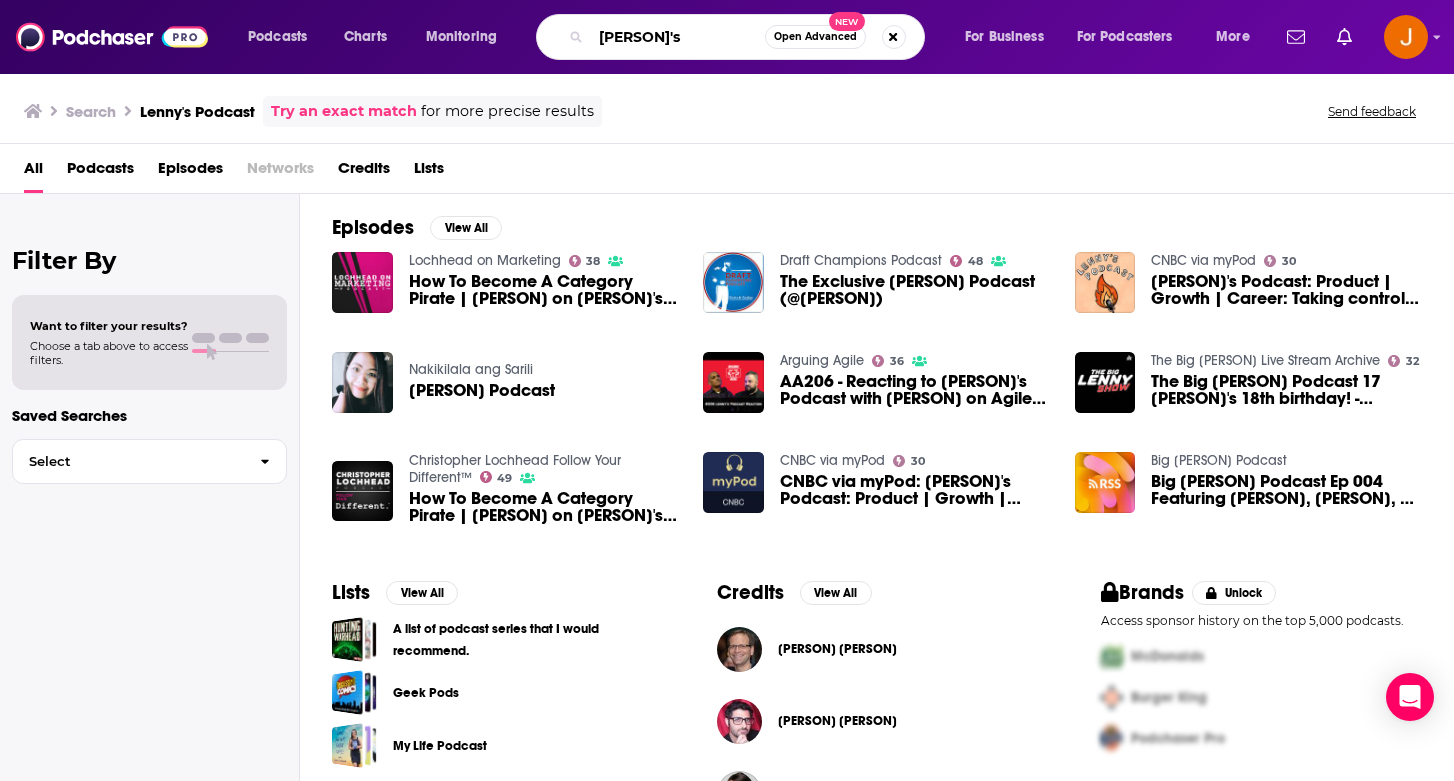 type on "[PERSON]'s" 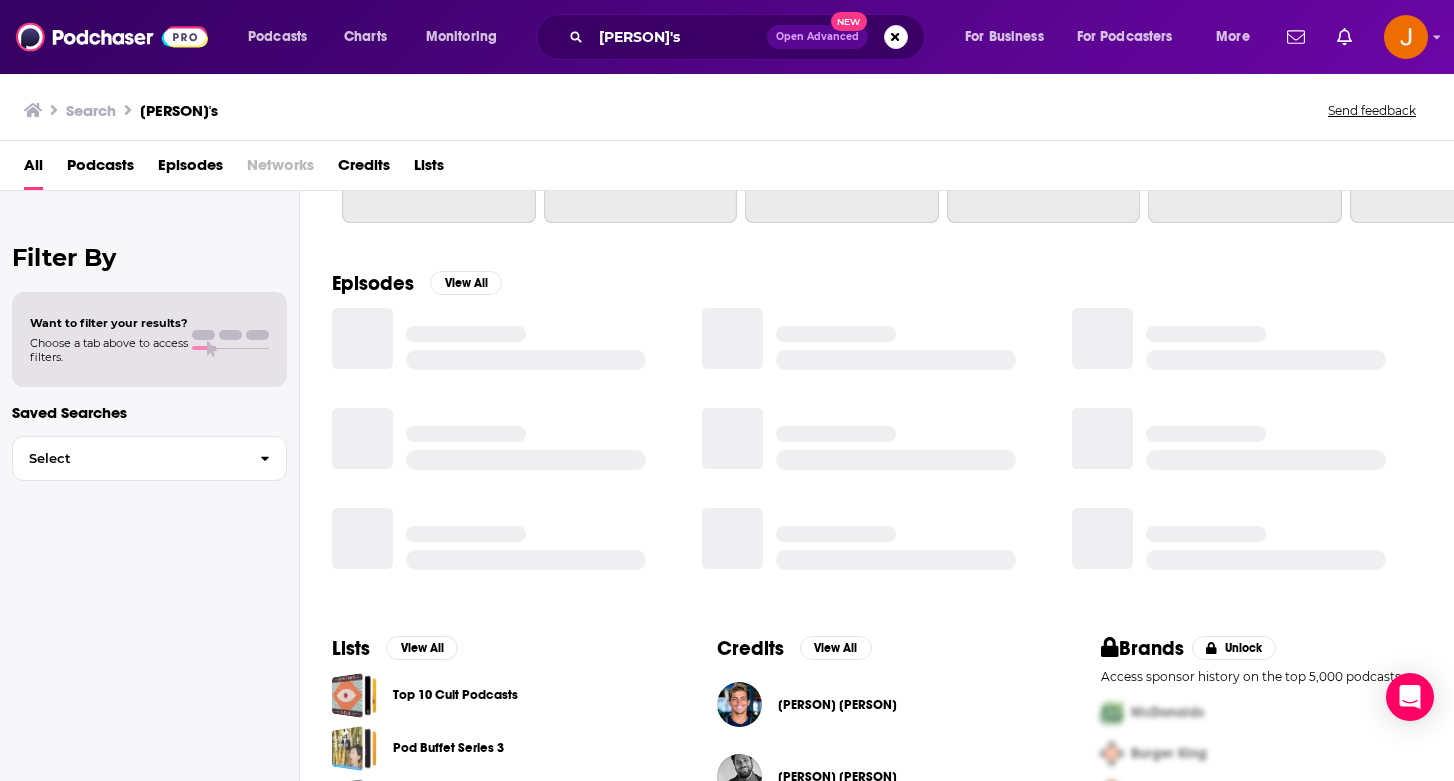 scroll, scrollTop: 282, scrollLeft: 0, axis: vertical 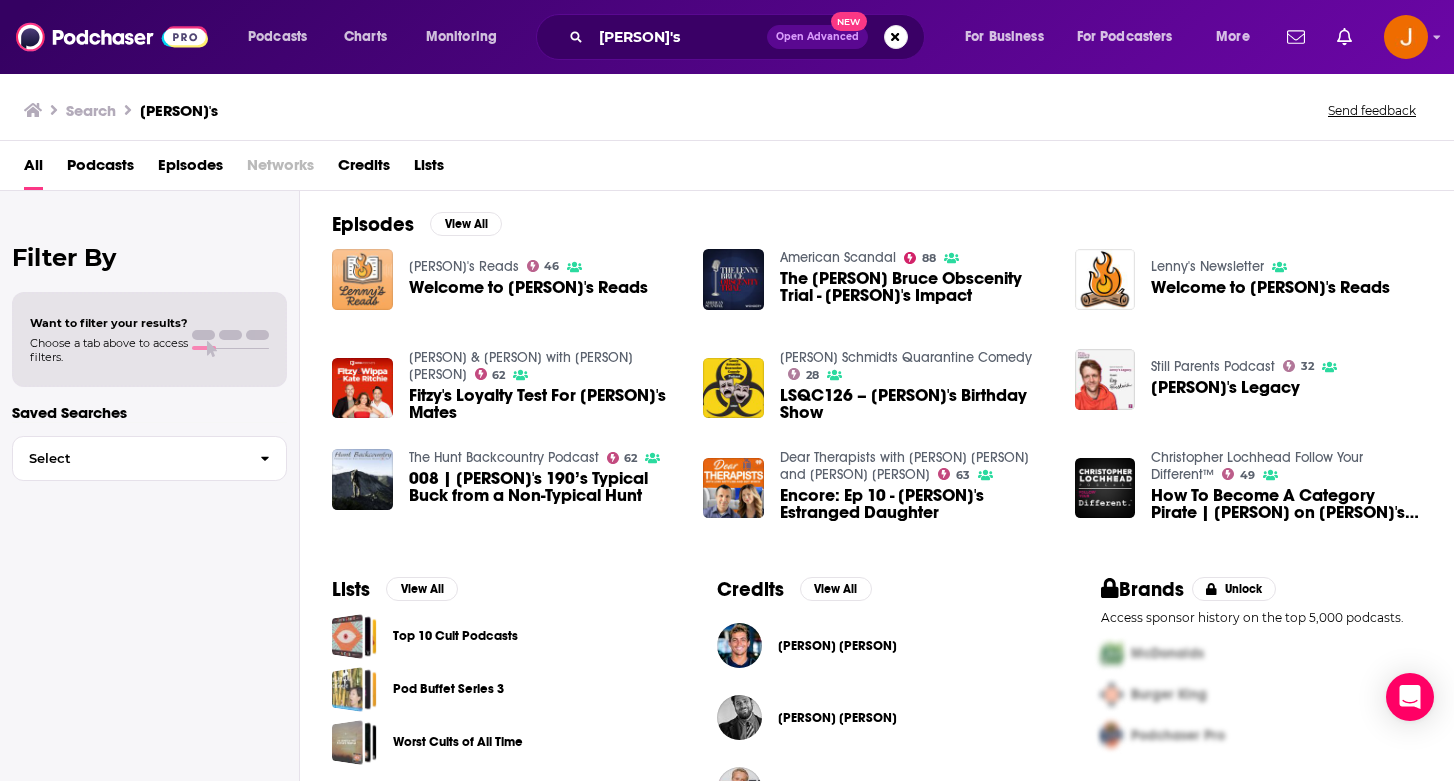 click at bounding box center (362, 279) 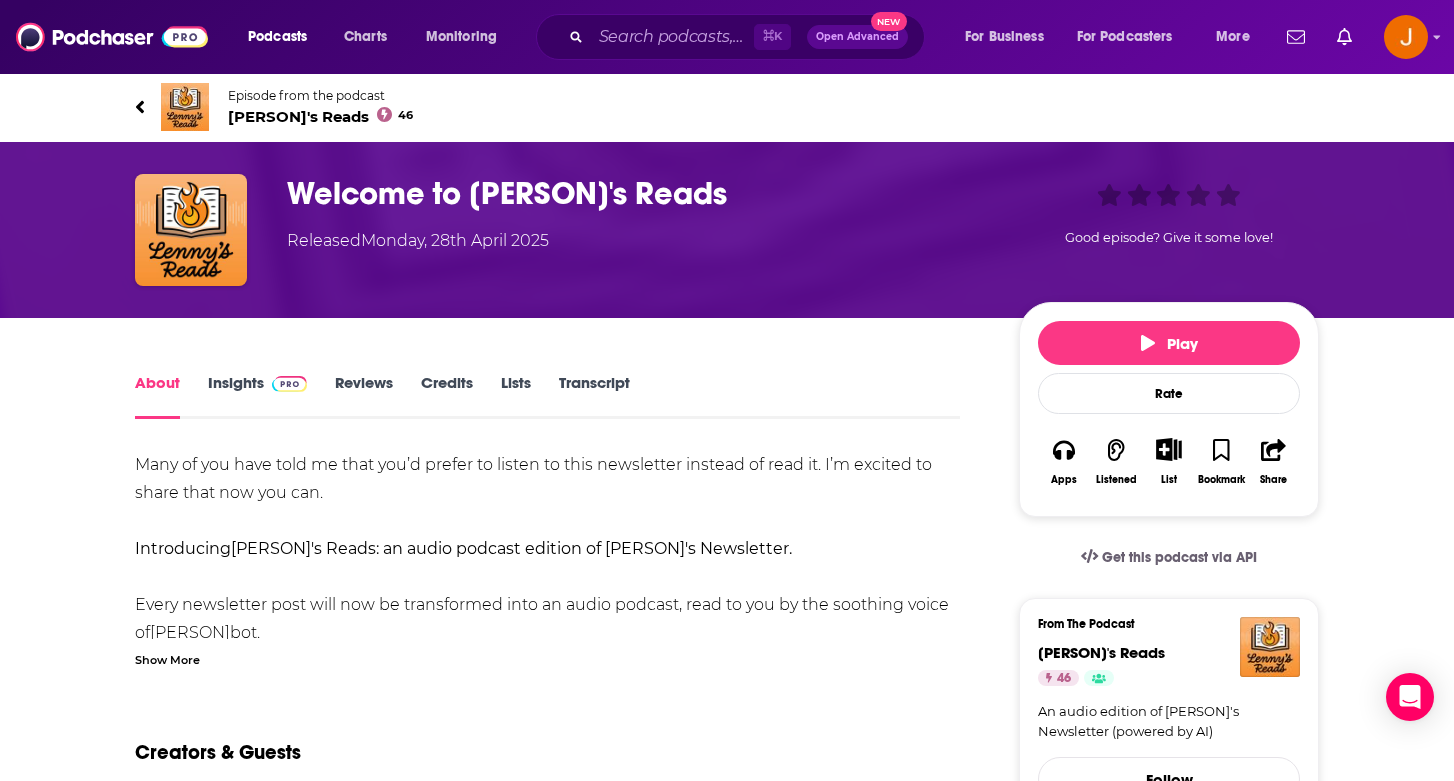 click on "[PERSON]'s Reads 46" at bounding box center (320, 116) 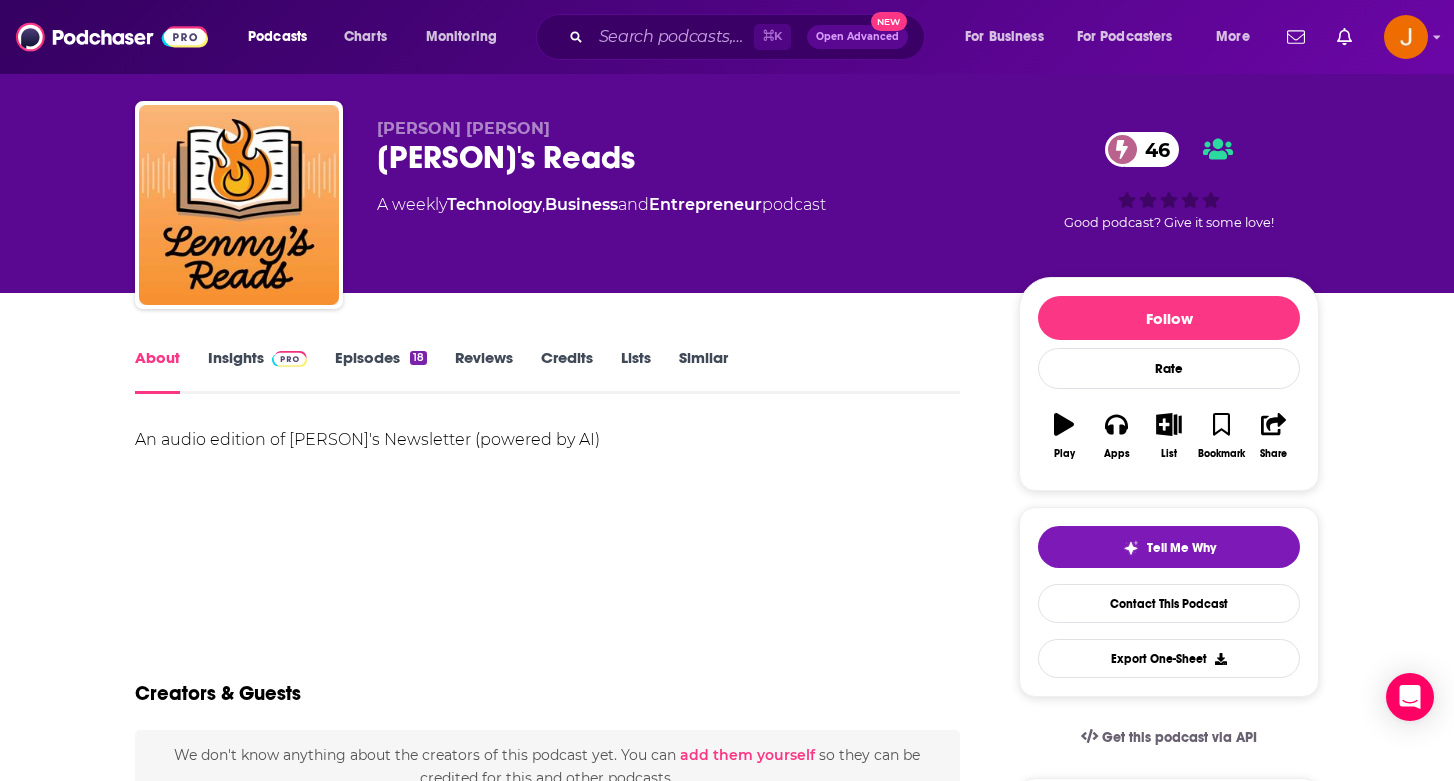 scroll, scrollTop: 0, scrollLeft: 0, axis: both 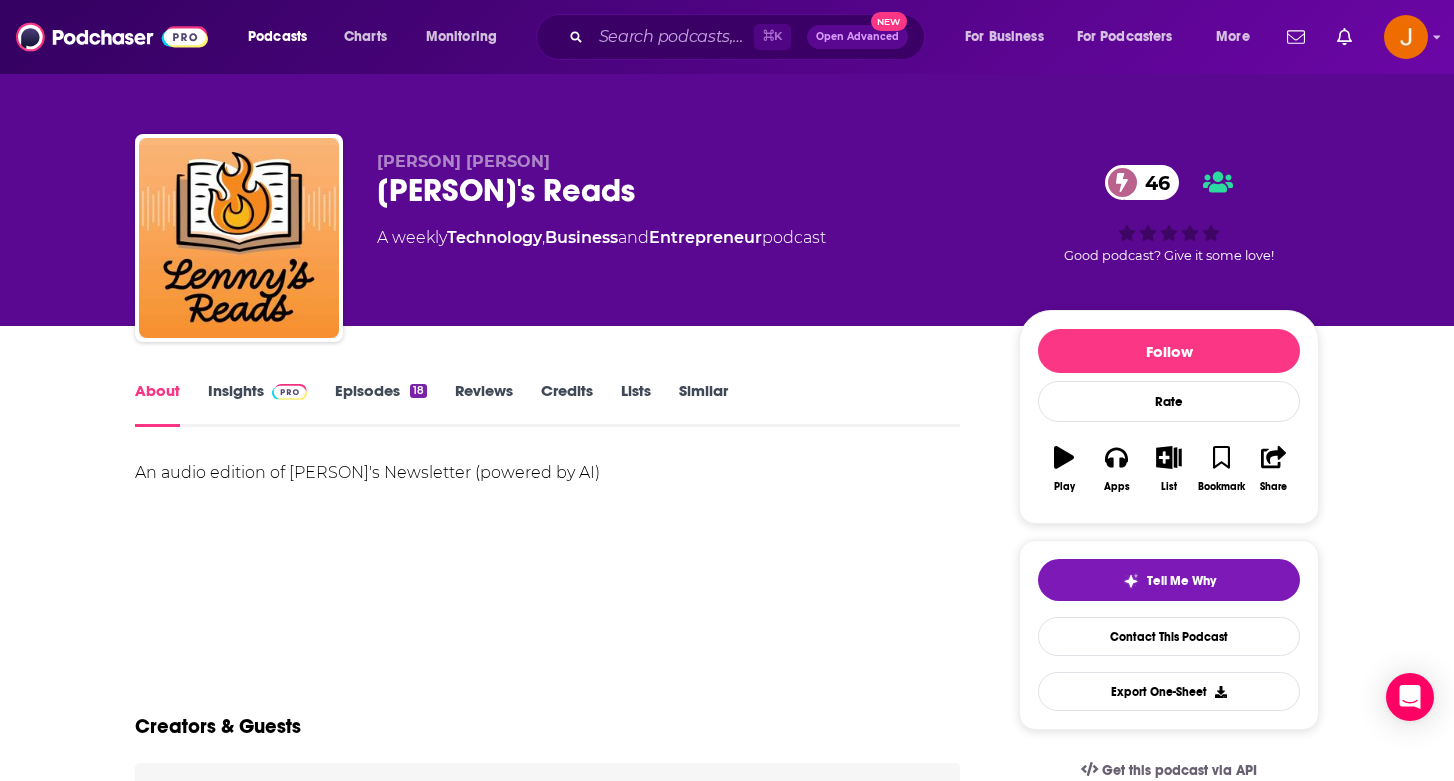 click on "Insights" at bounding box center (257, 404) 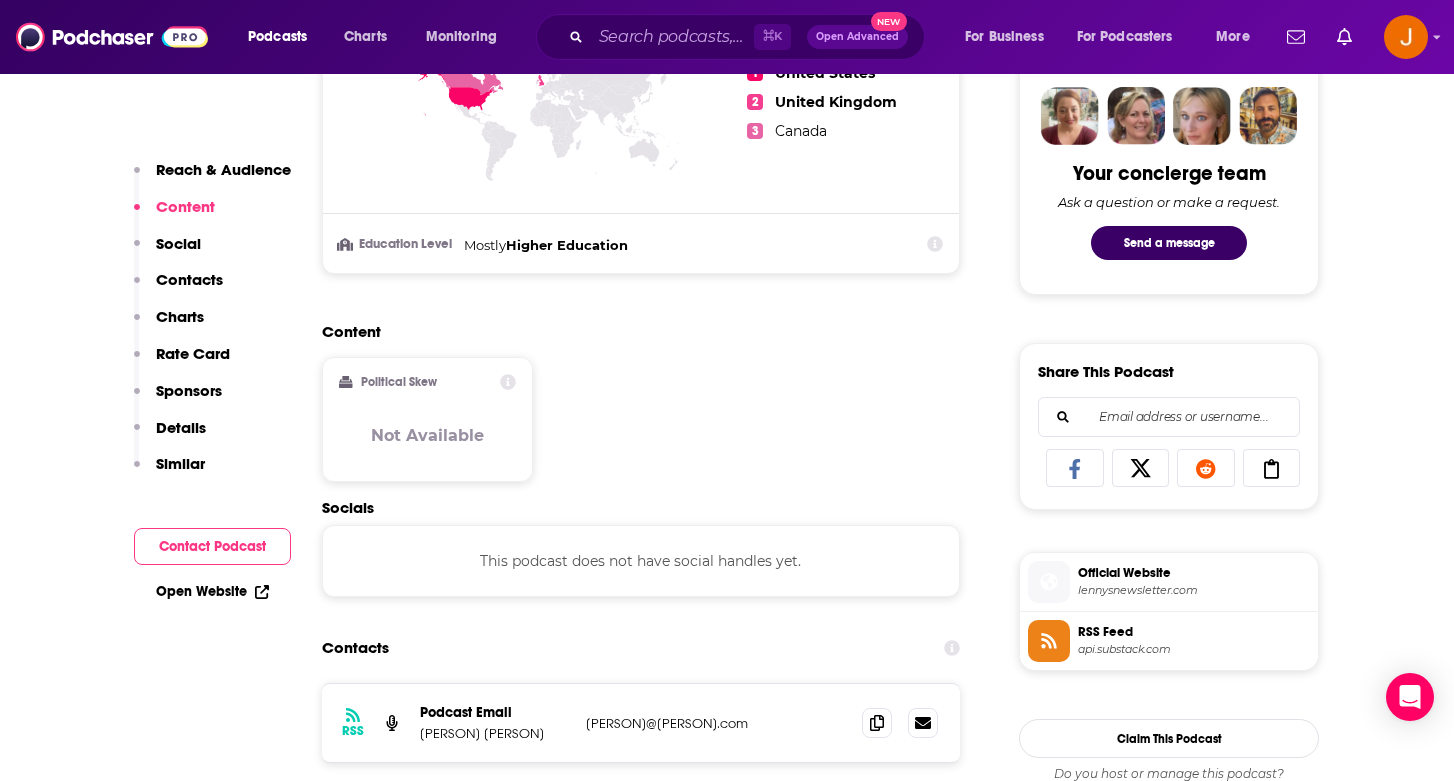 click on "Contacts" at bounding box center (189, 279) 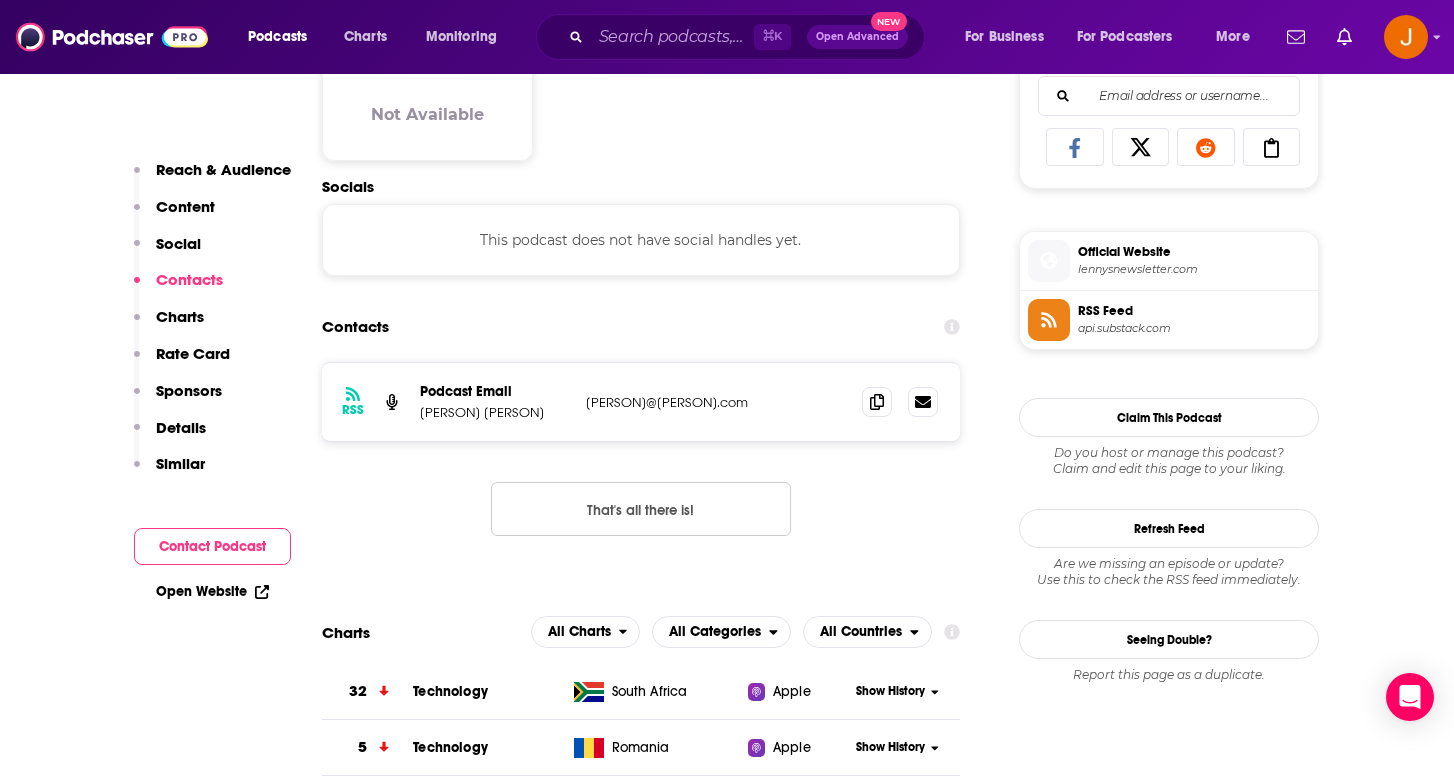 scroll, scrollTop: 1338, scrollLeft: 0, axis: vertical 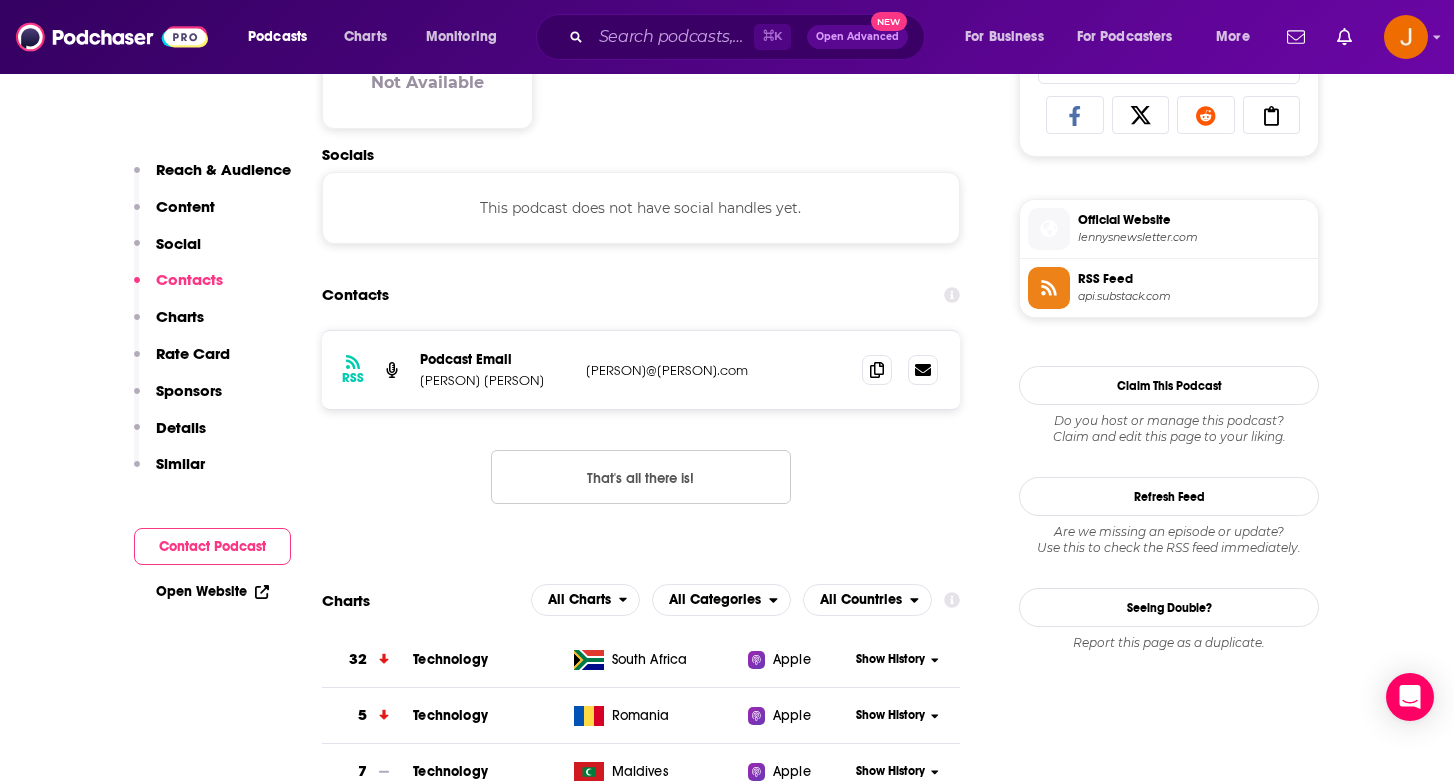 drag, startPoint x: 798, startPoint y: 385, endPoint x: 568, endPoint y: 375, distance: 230.21729 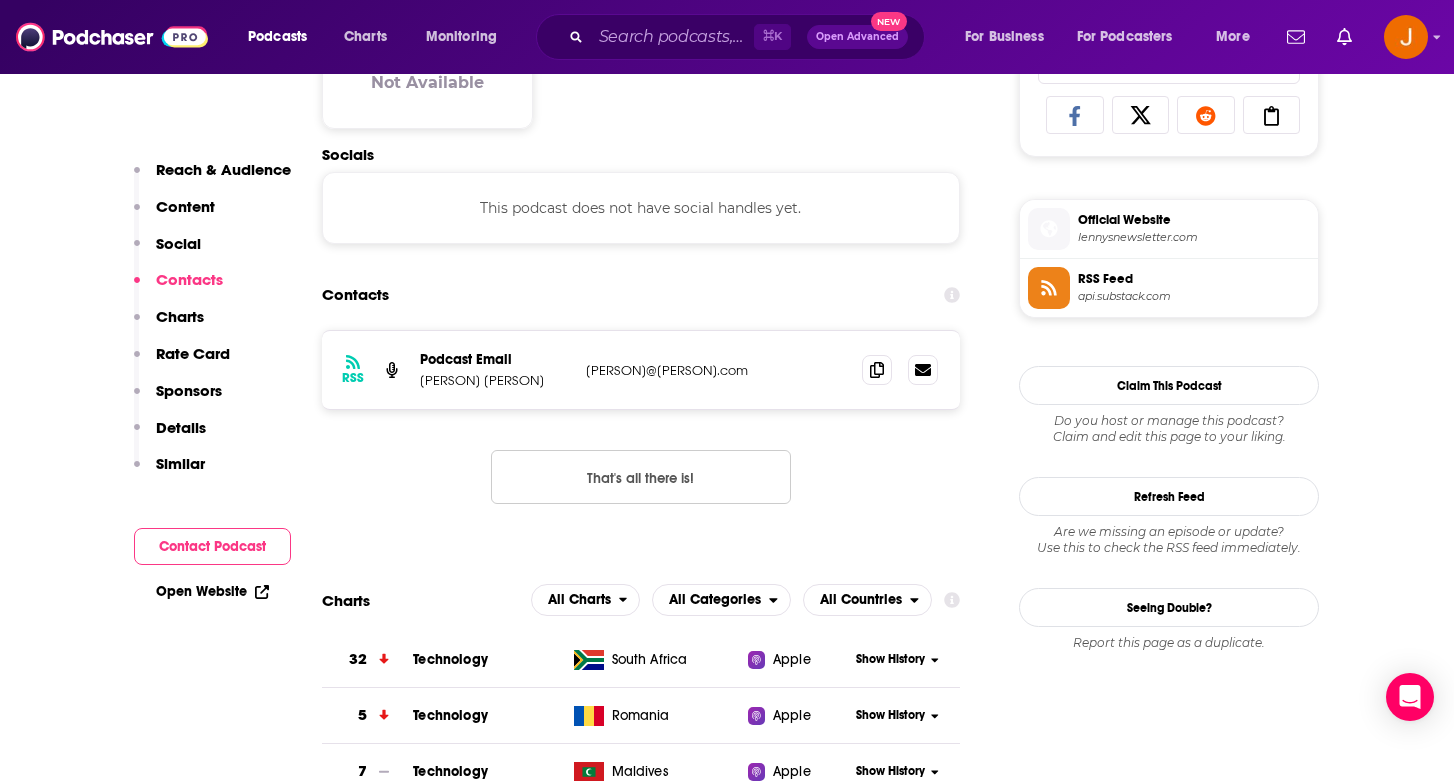 scroll, scrollTop: 0, scrollLeft: 0, axis: both 